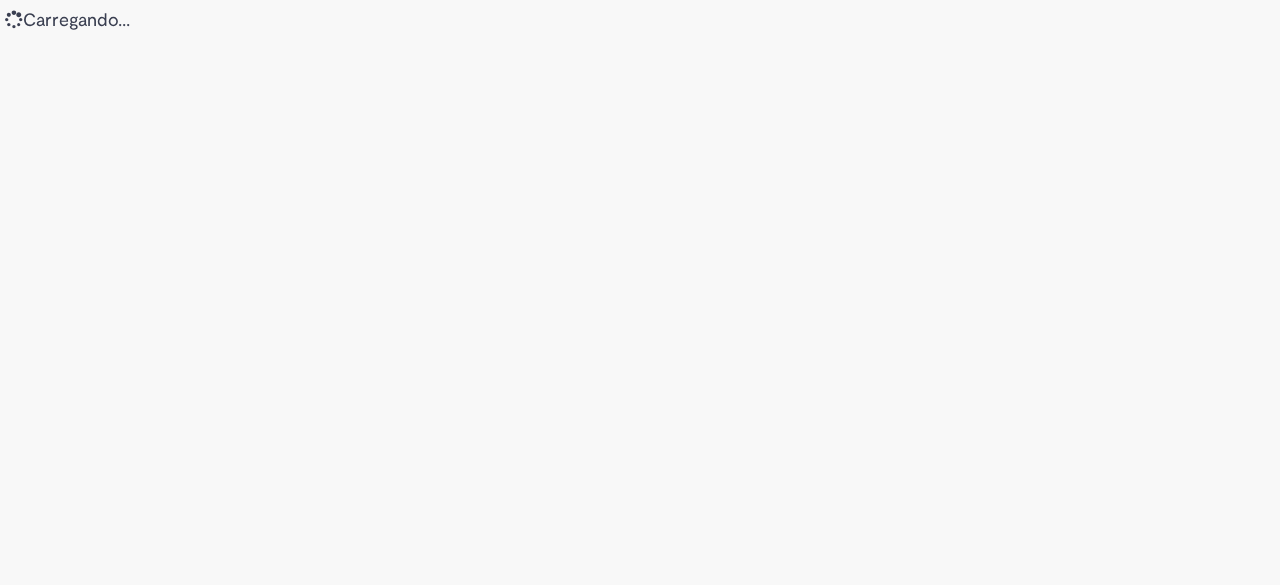 scroll, scrollTop: 0, scrollLeft: 0, axis: both 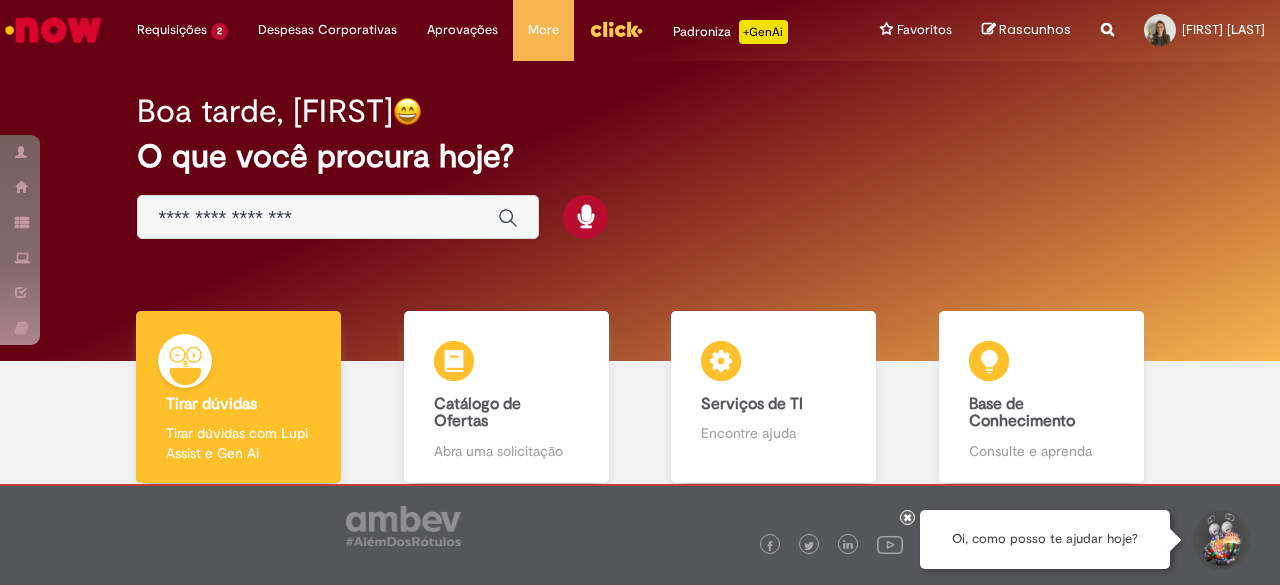 click at bounding box center (318, 218) 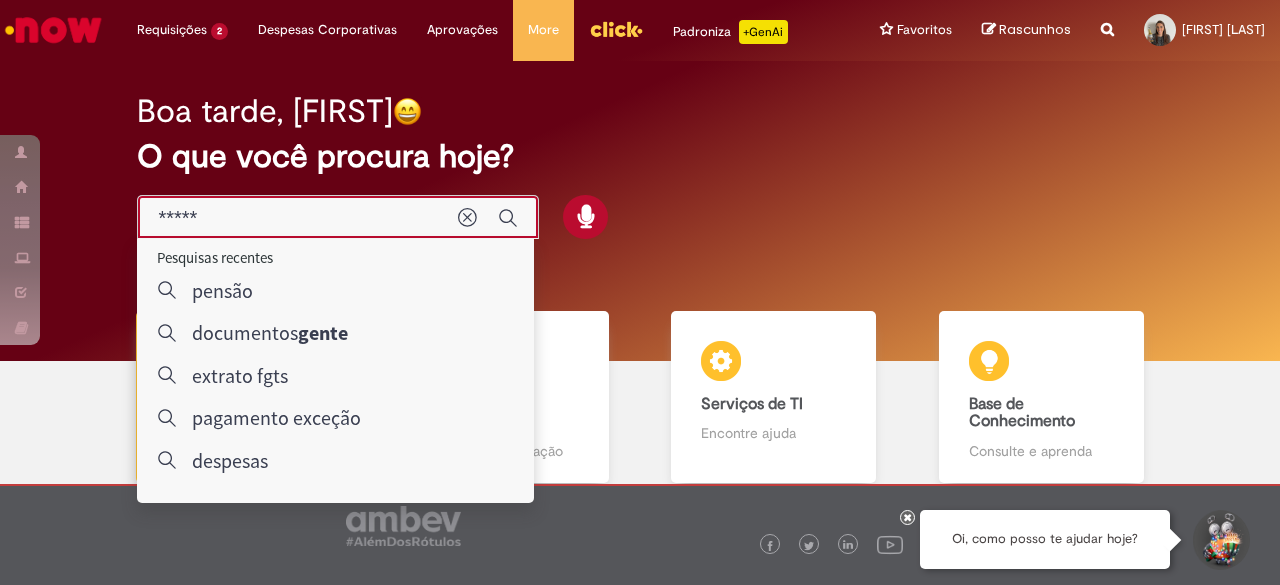 type on "*****" 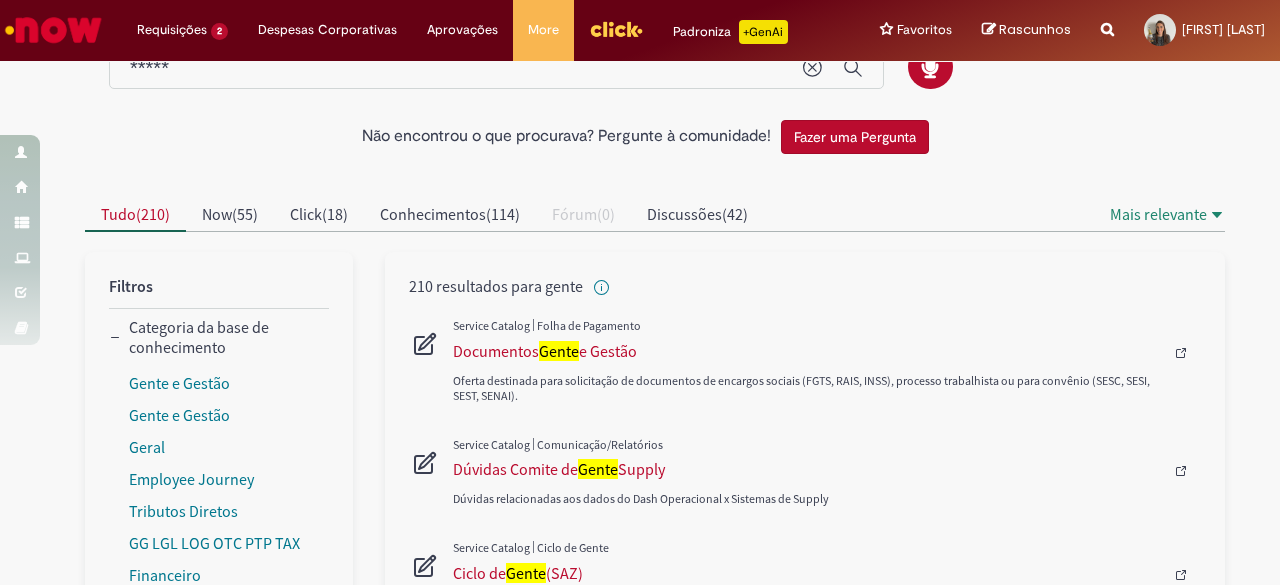 scroll, scrollTop: 100, scrollLeft: 0, axis: vertical 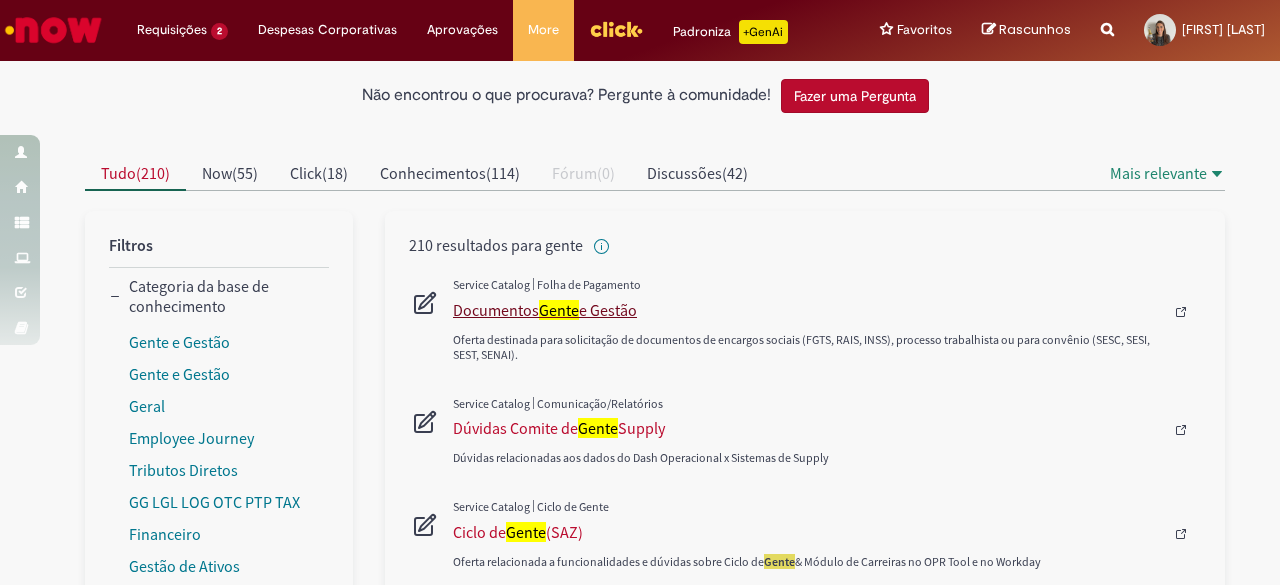 click on "Gente" at bounding box center (559, 310) 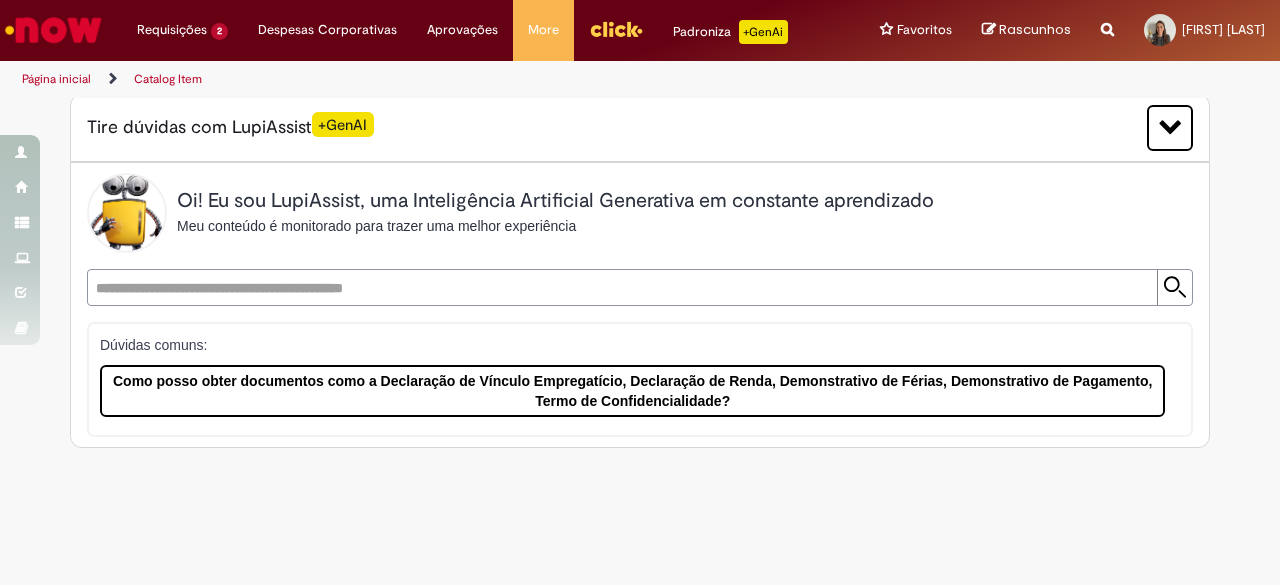 scroll, scrollTop: 0, scrollLeft: 0, axis: both 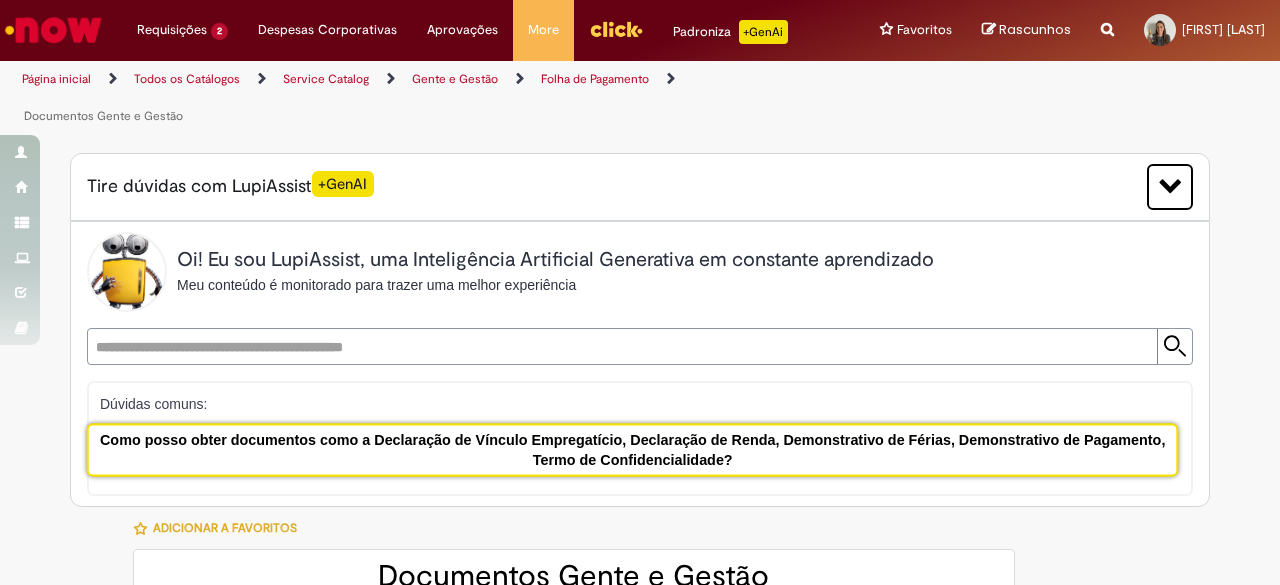 type on "********" 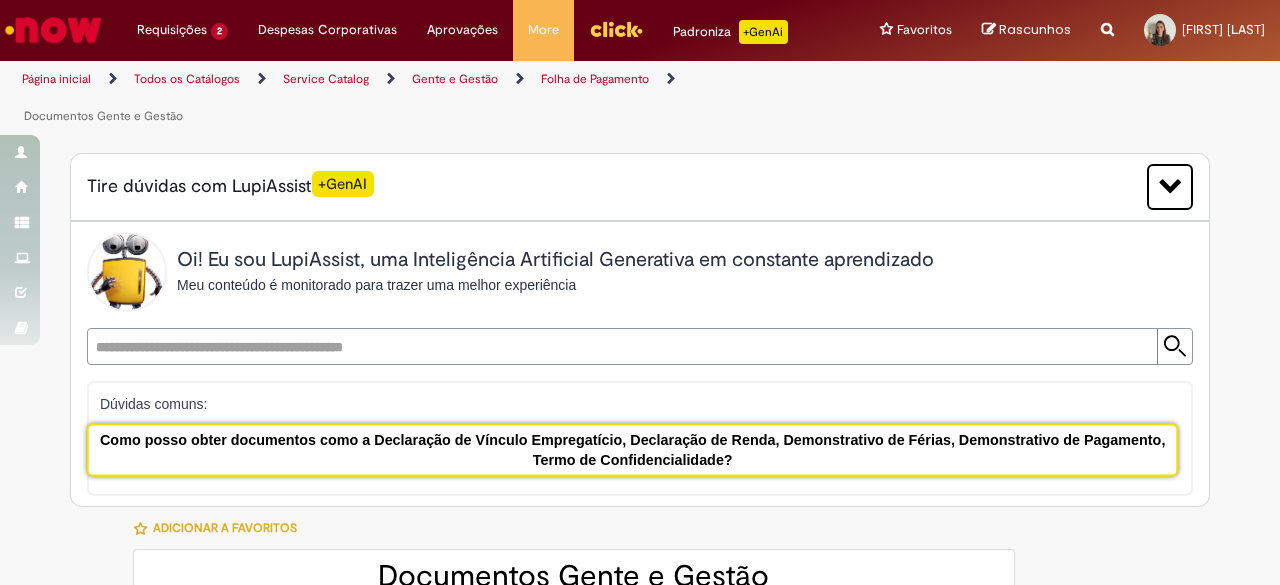 type on "**********" 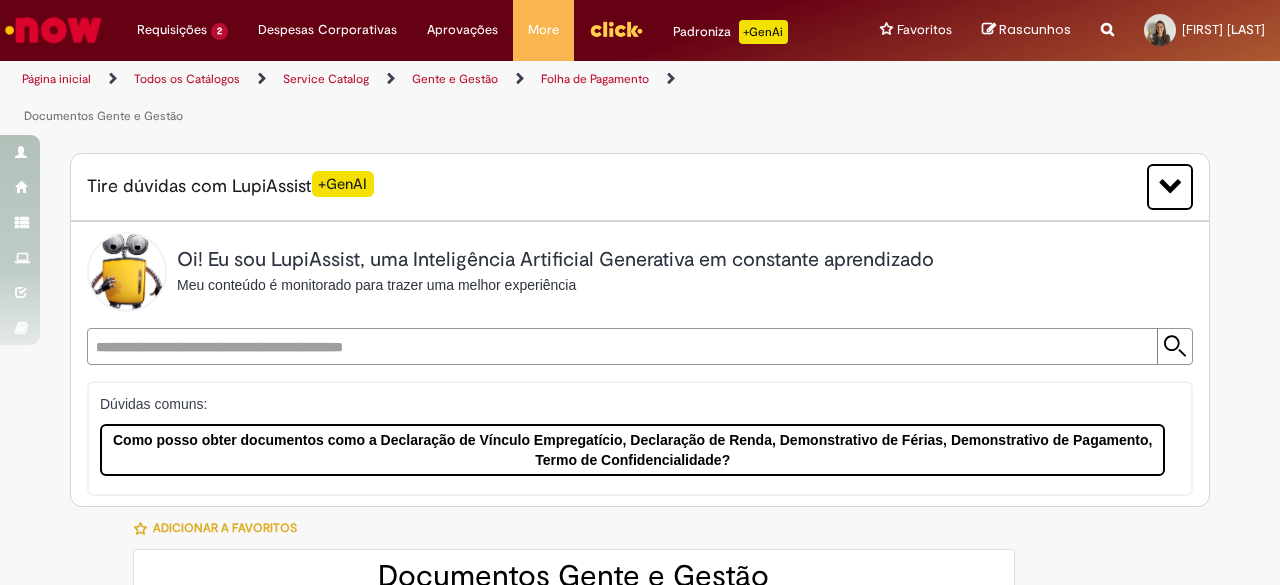 type on "**********" 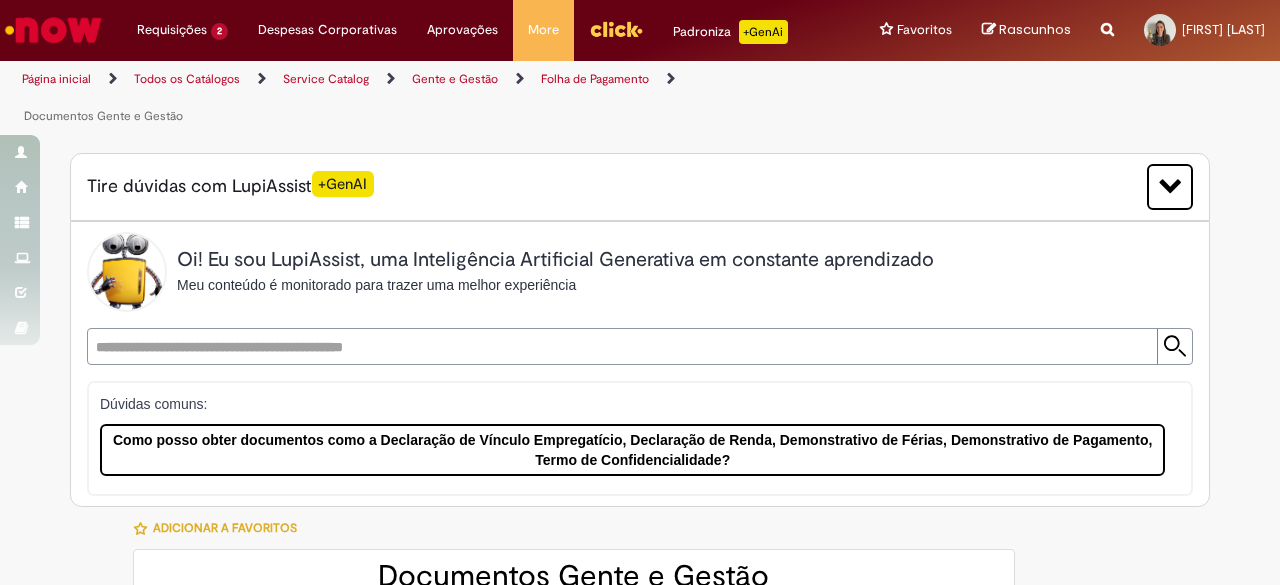 type on "**********" 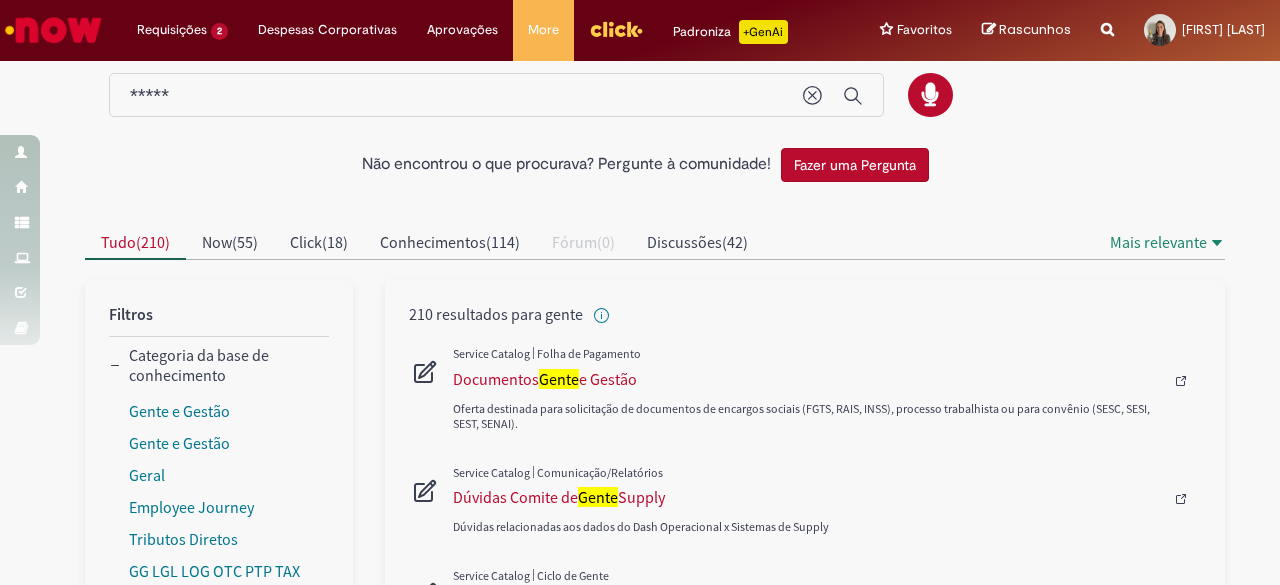 scroll, scrollTop: 0, scrollLeft: 0, axis: both 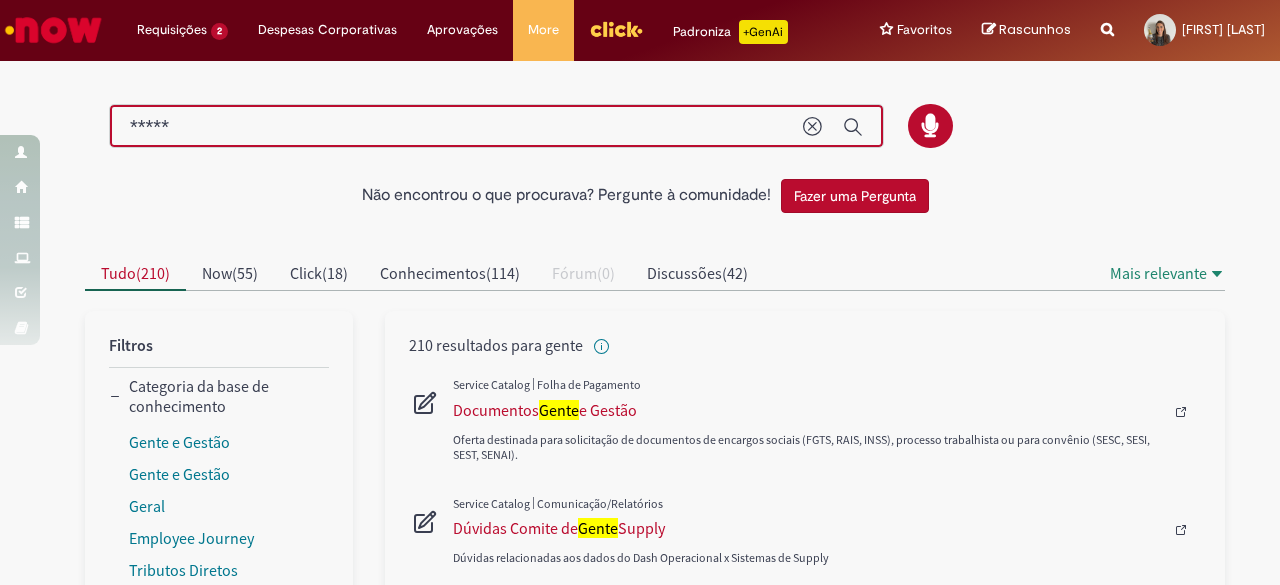 drag, startPoint x: 185, startPoint y: 141, endPoint x: 113, endPoint y: 132, distance: 72.56032 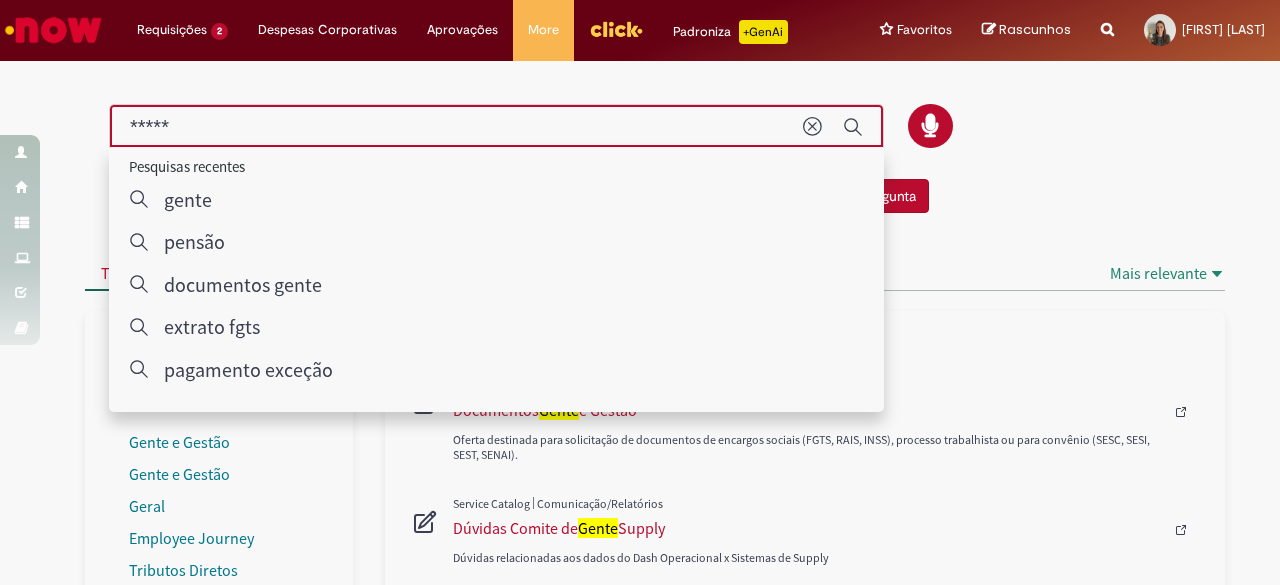 type on "*****" 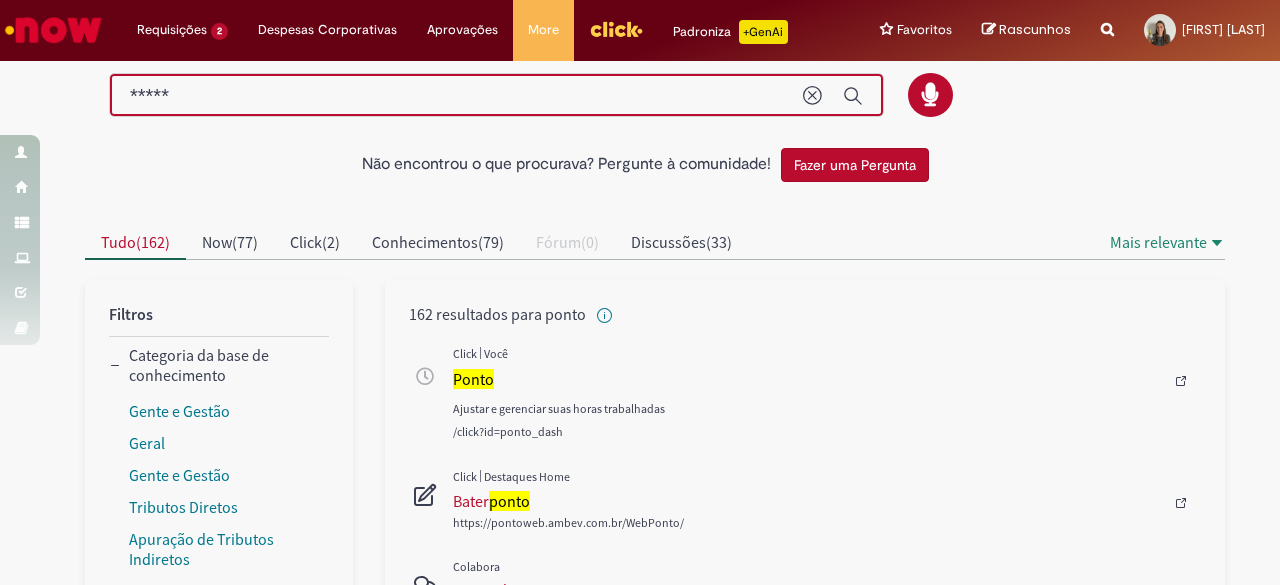 scroll, scrollTop: 0, scrollLeft: 0, axis: both 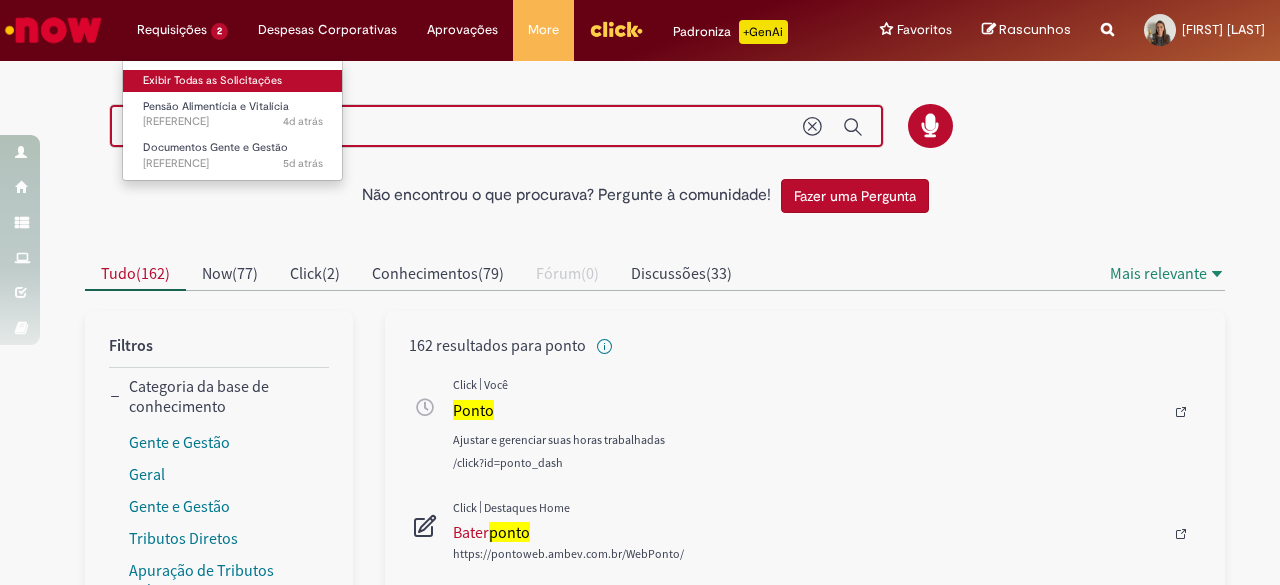 click on "Exibir Todas as Solicitações" at bounding box center (233, 81) 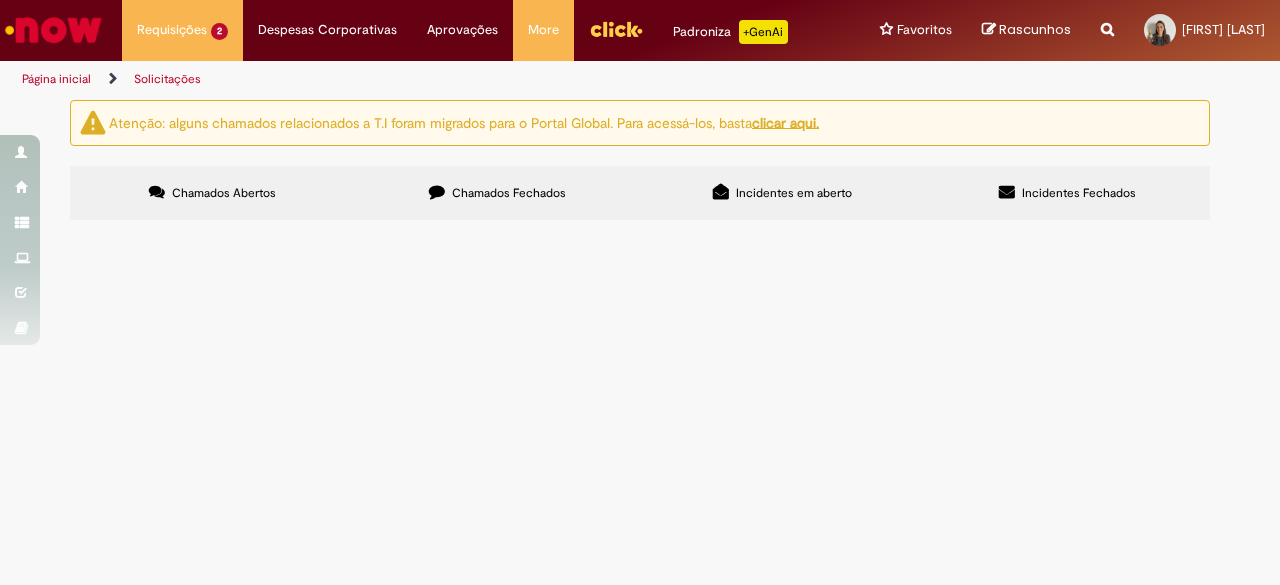 click on "Chamados Fechados" at bounding box center [497, 193] 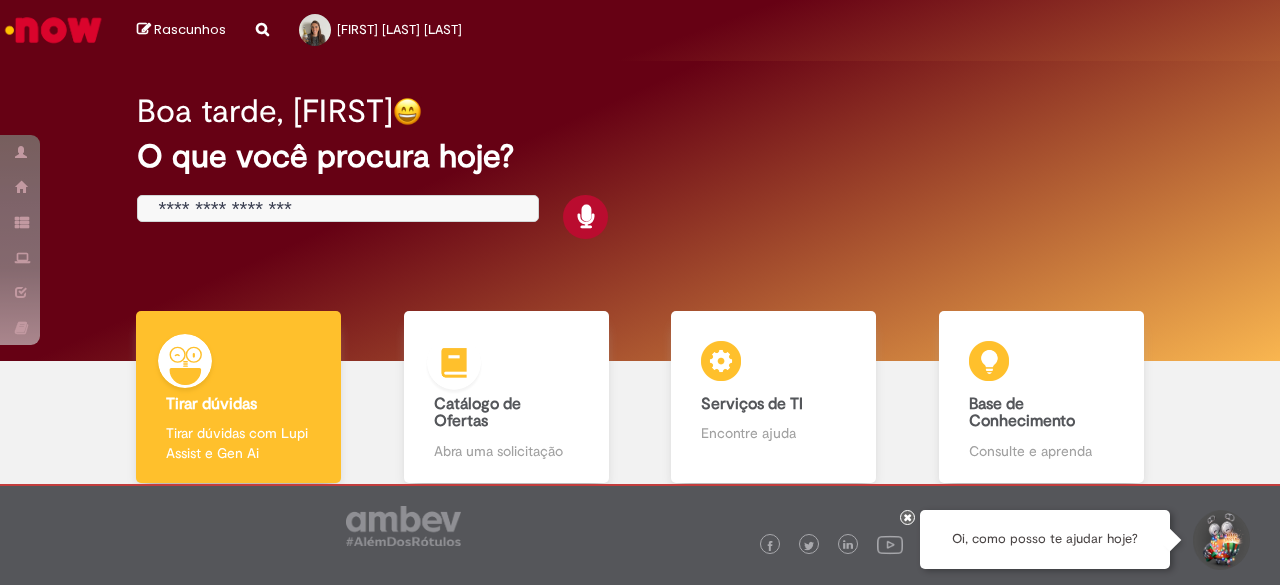 scroll, scrollTop: 0, scrollLeft: 0, axis: both 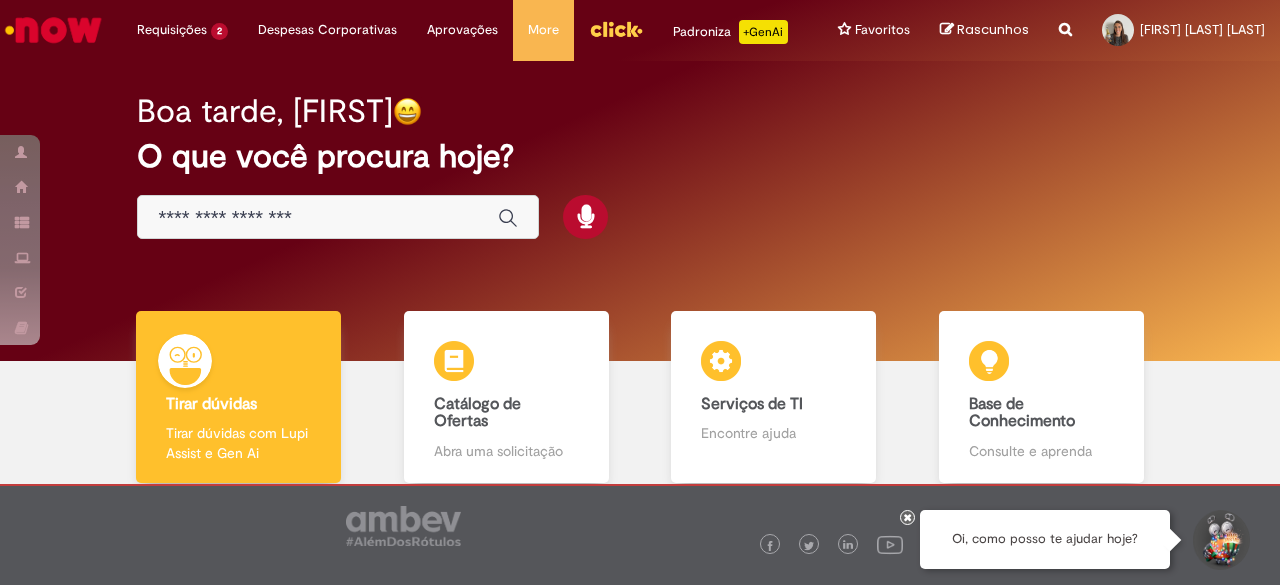 click at bounding box center [338, 217] 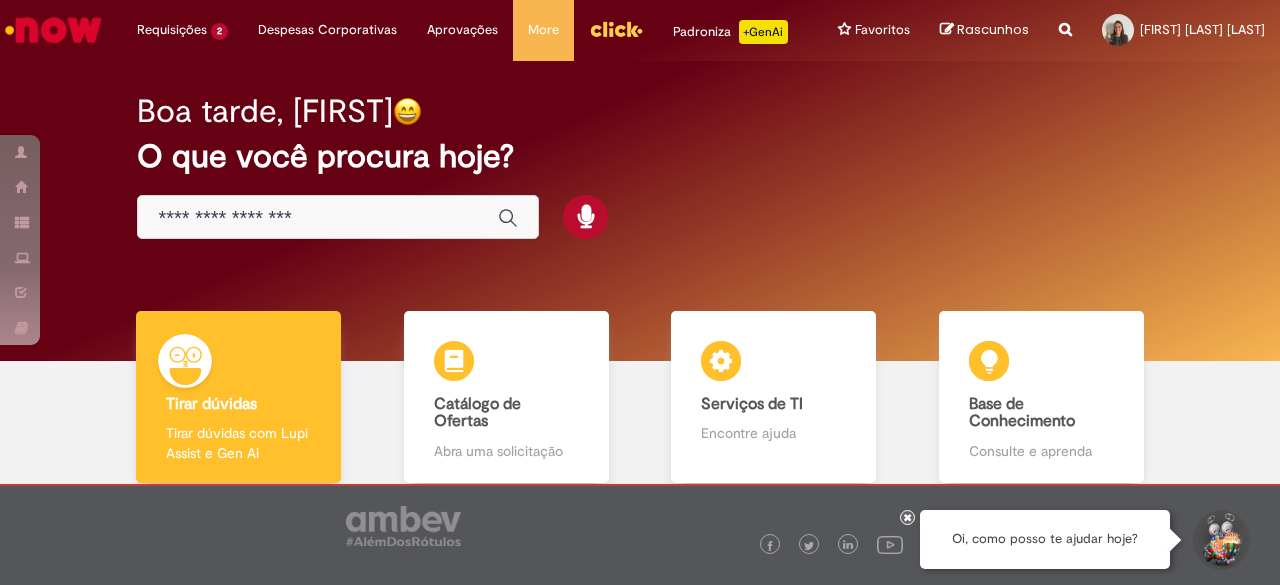 click at bounding box center (318, 218) 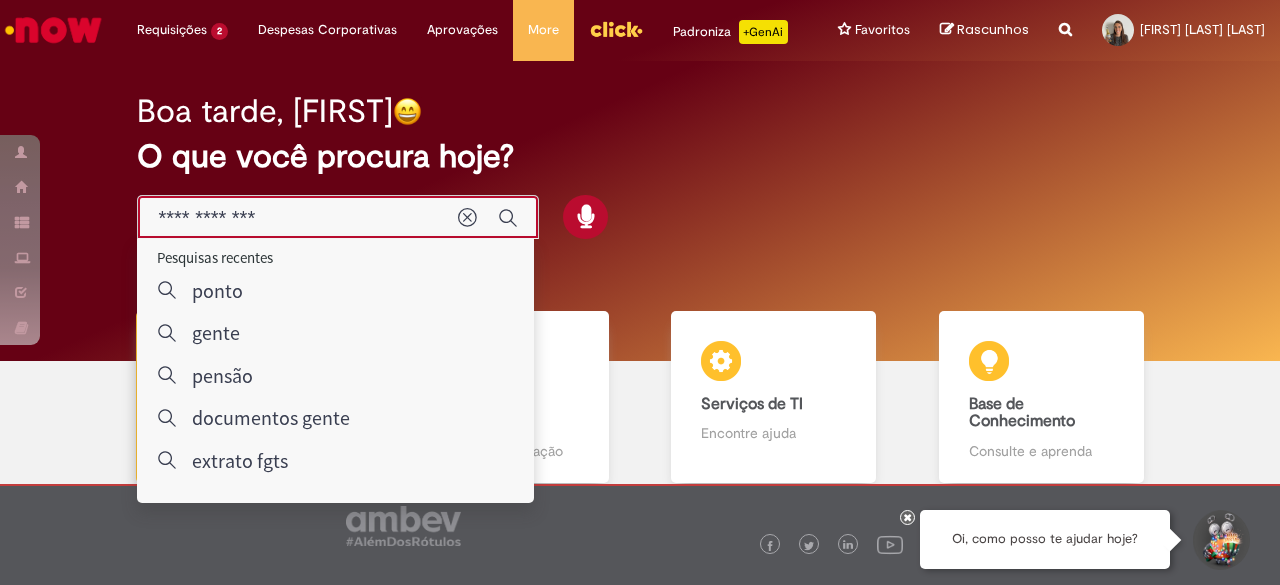 type on "**********" 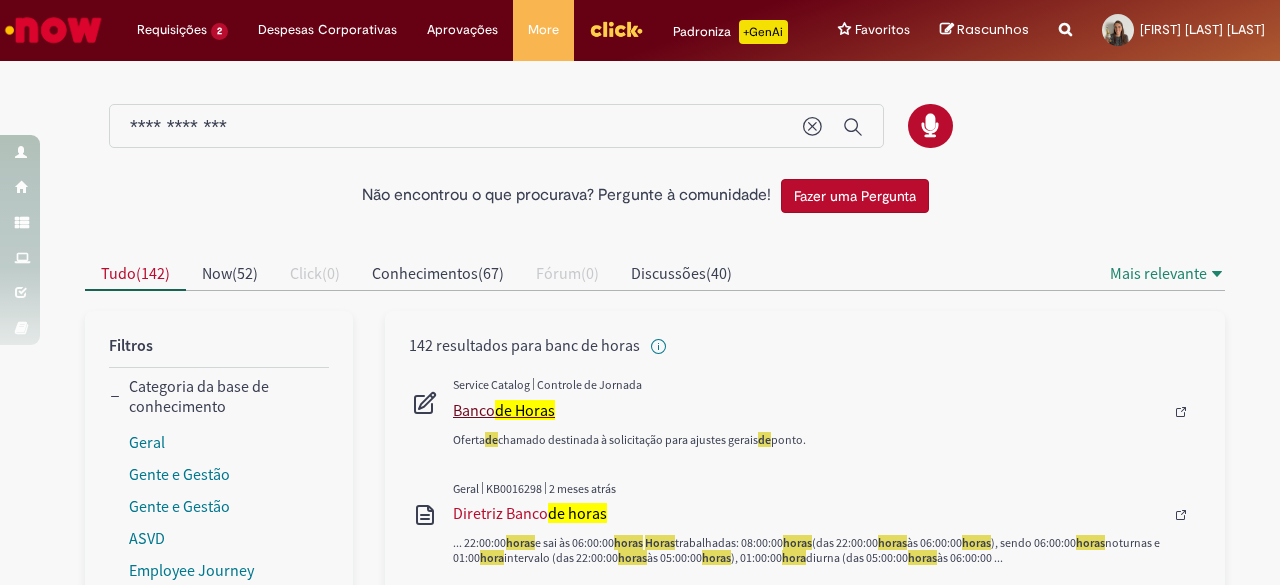 click on "de Horas" at bounding box center (525, 410) 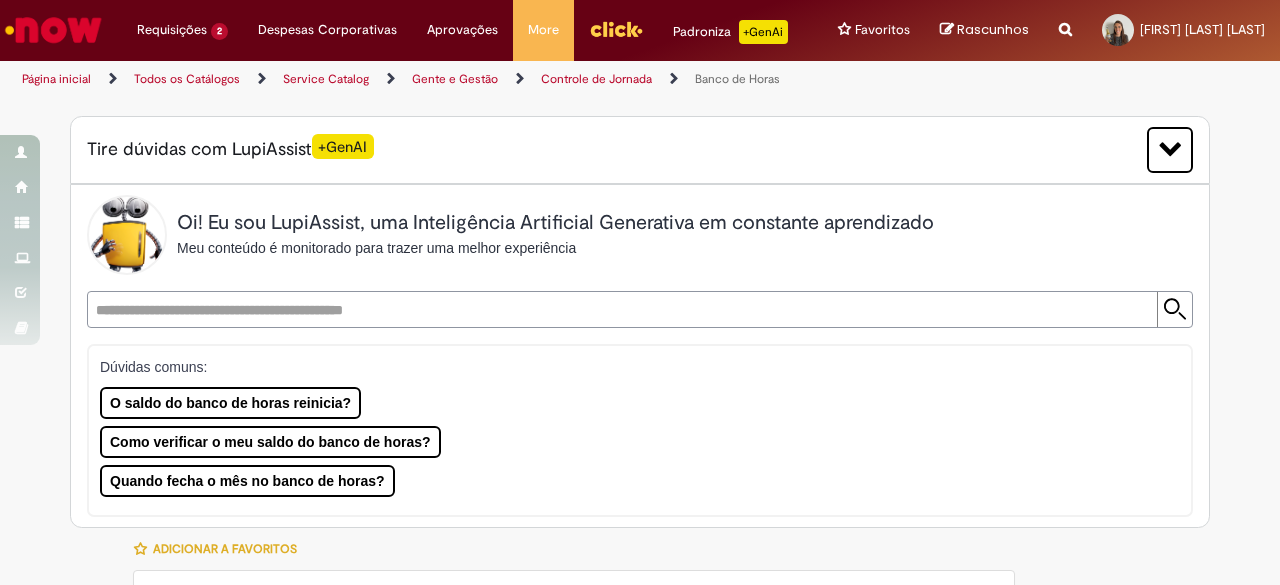 type on "********" 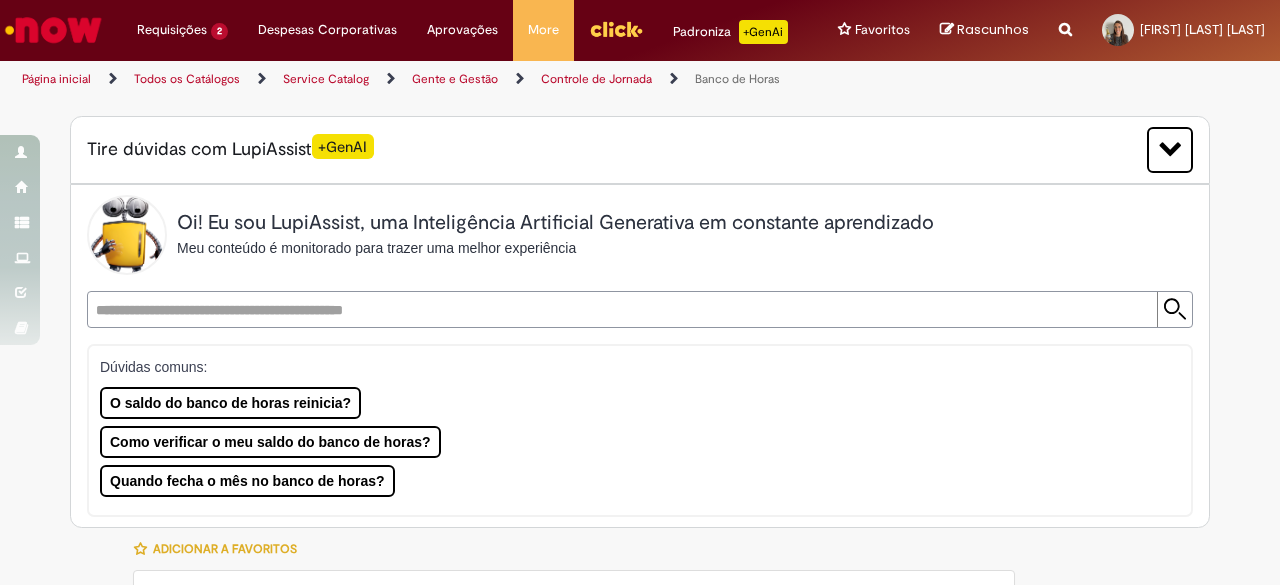 type on "**********" 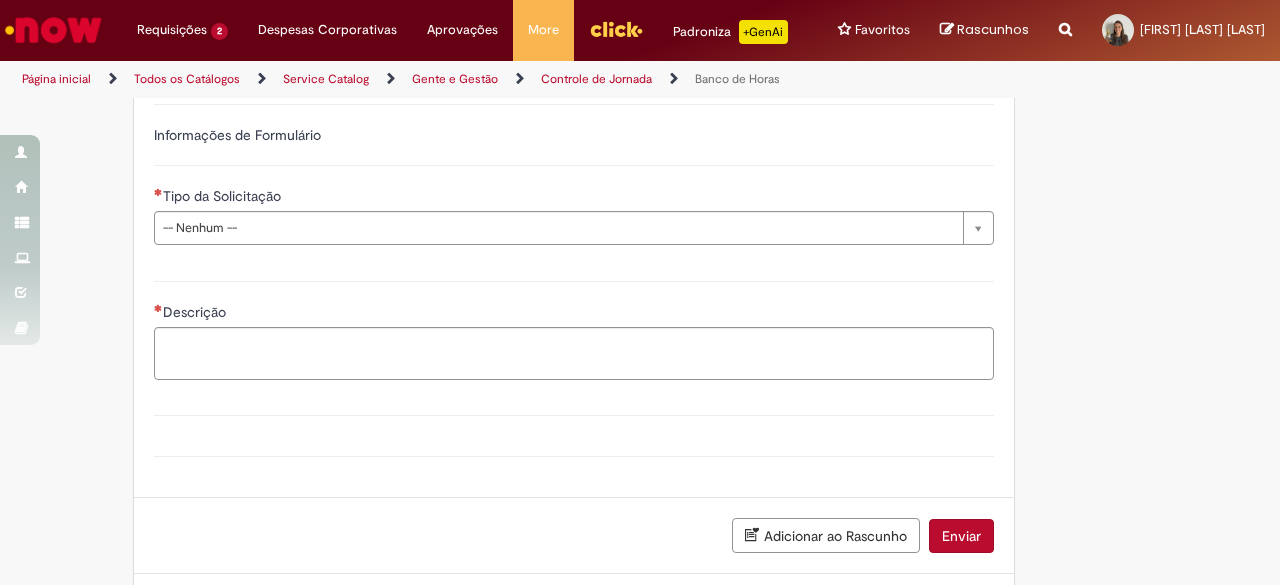 scroll, scrollTop: 1300, scrollLeft: 0, axis: vertical 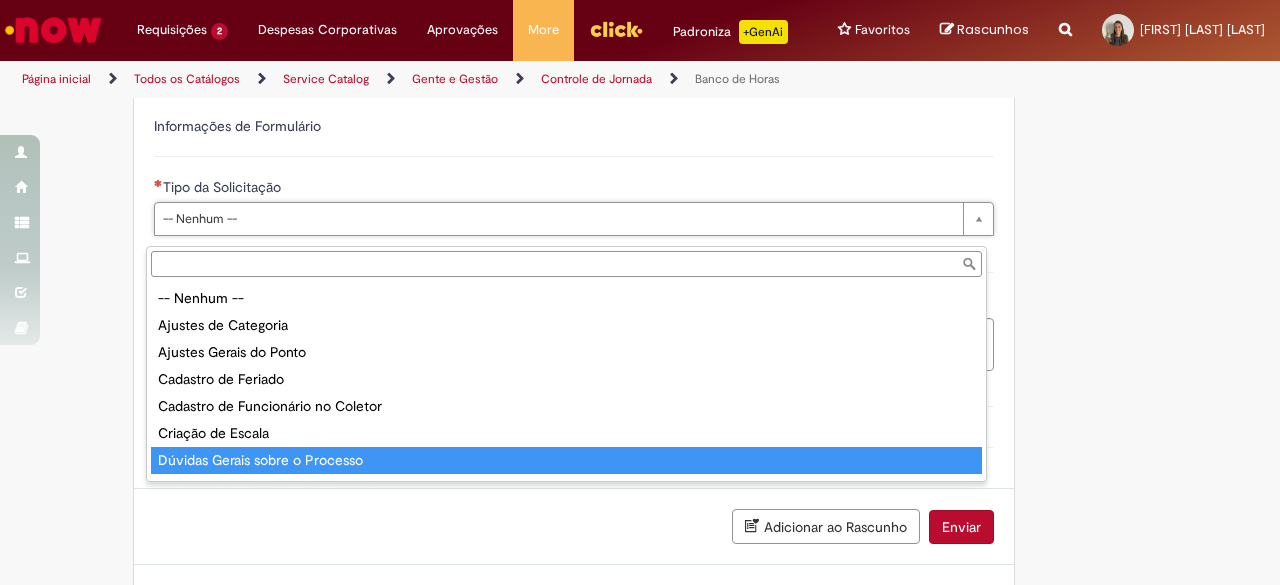 type on "**********" 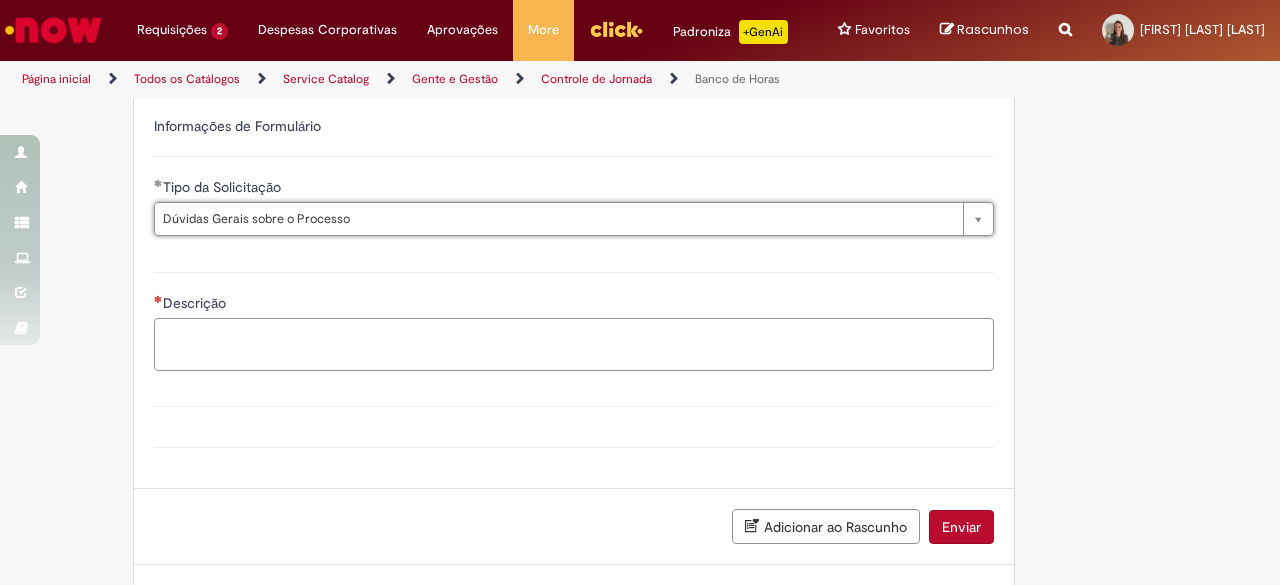 click on "Descrição" at bounding box center (574, 344) 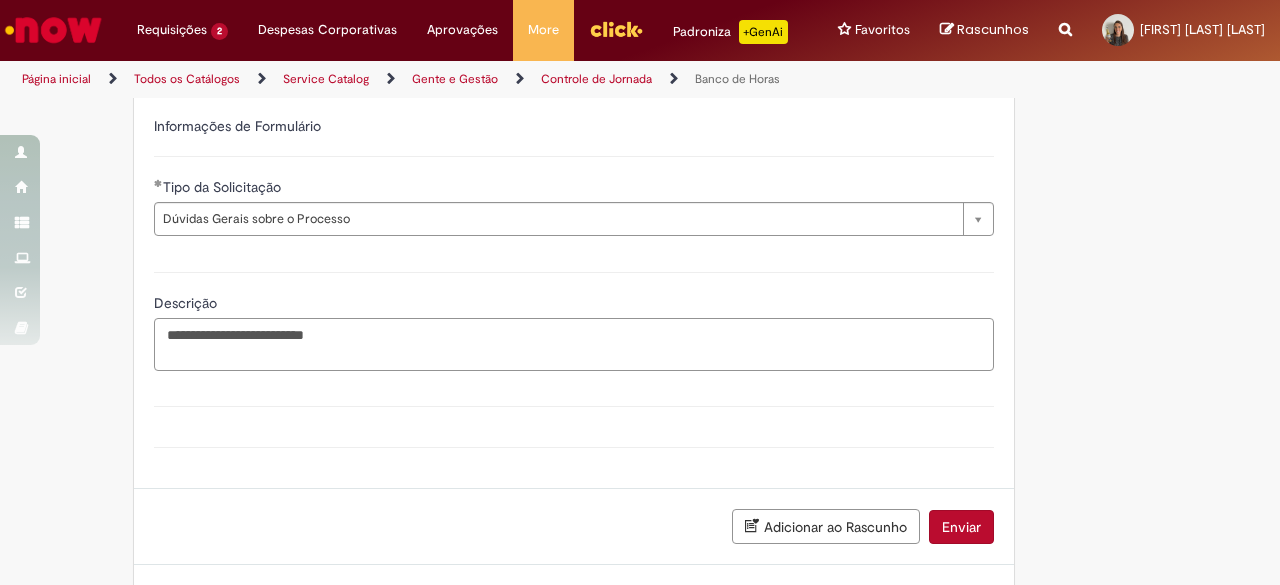 click on "**********" at bounding box center [574, 344] 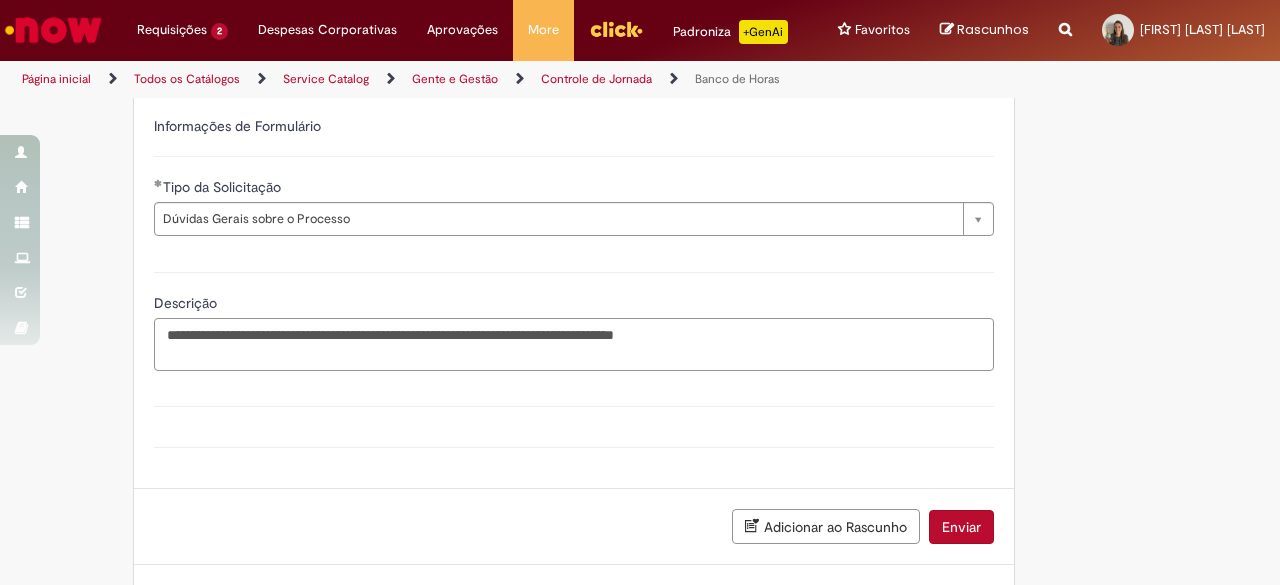 type on "**********" 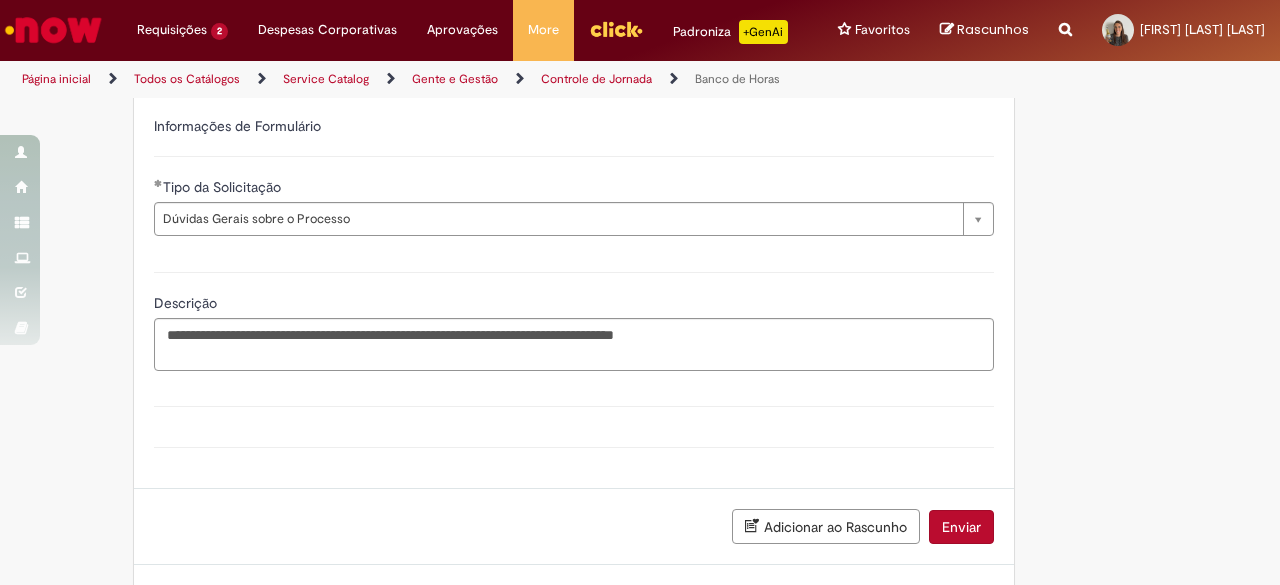 click on "Enviar" at bounding box center (961, 527) 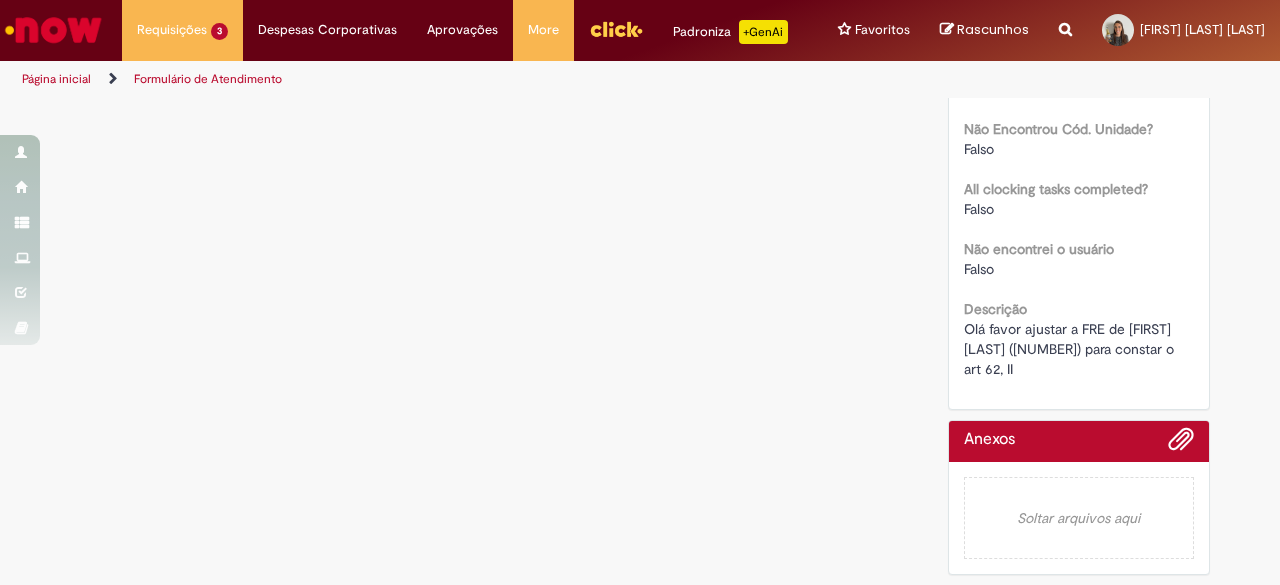 scroll, scrollTop: 0, scrollLeft: 0, axis: both 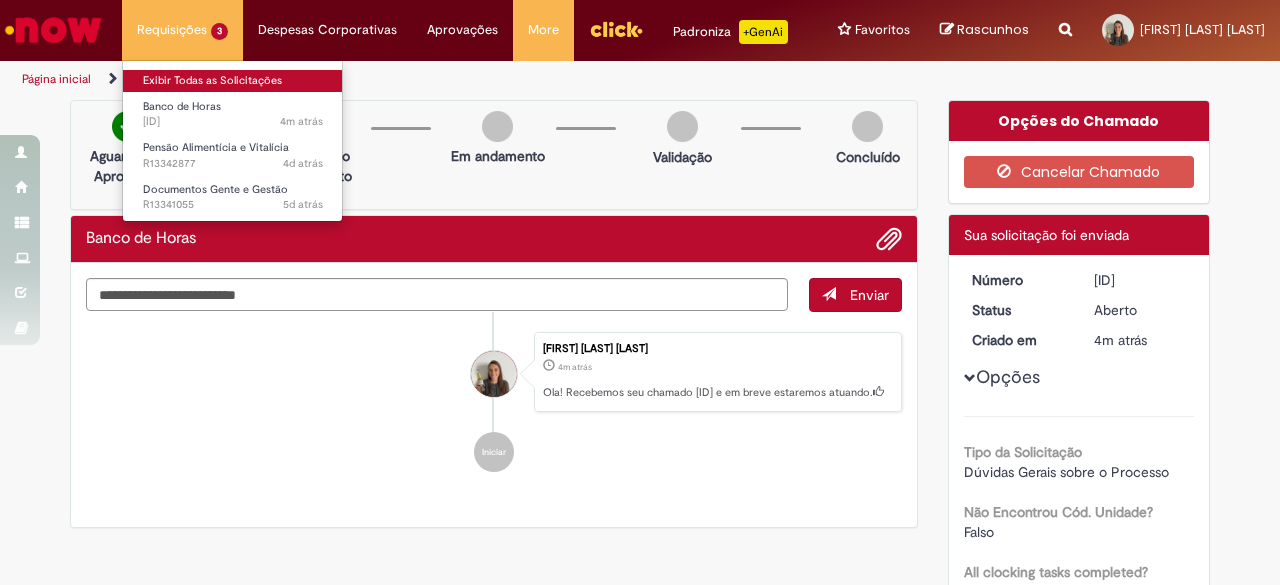 click on "Exibir Todas as Solicitações" at bounding box center (233, 81) 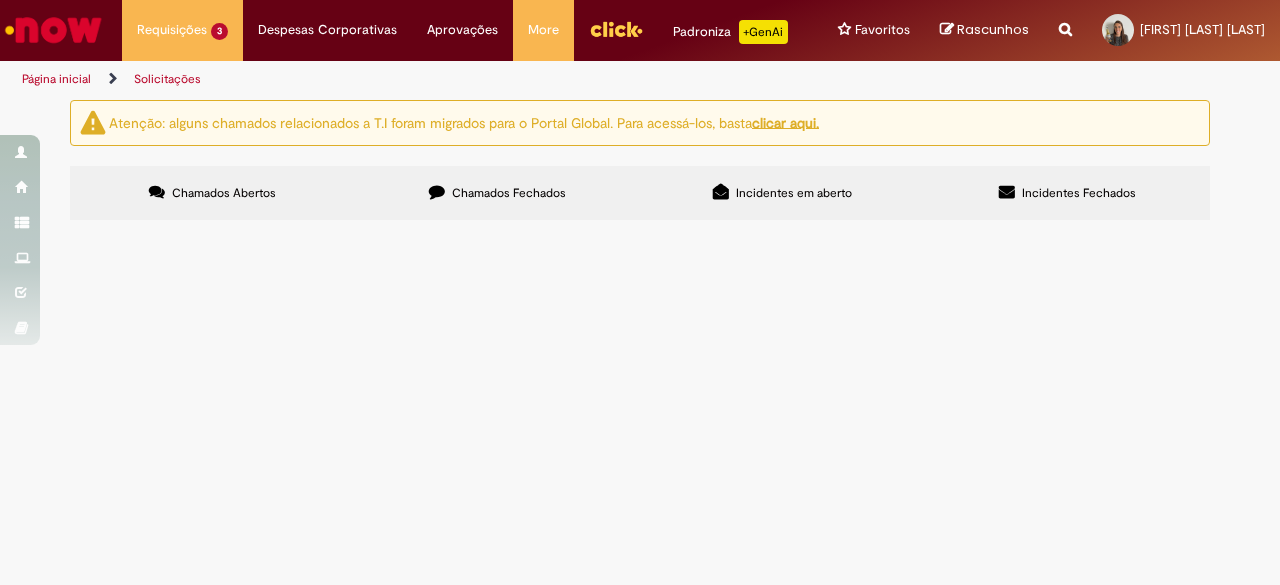 click on "Chamados Fechados" at bounding box center [497, 193] 